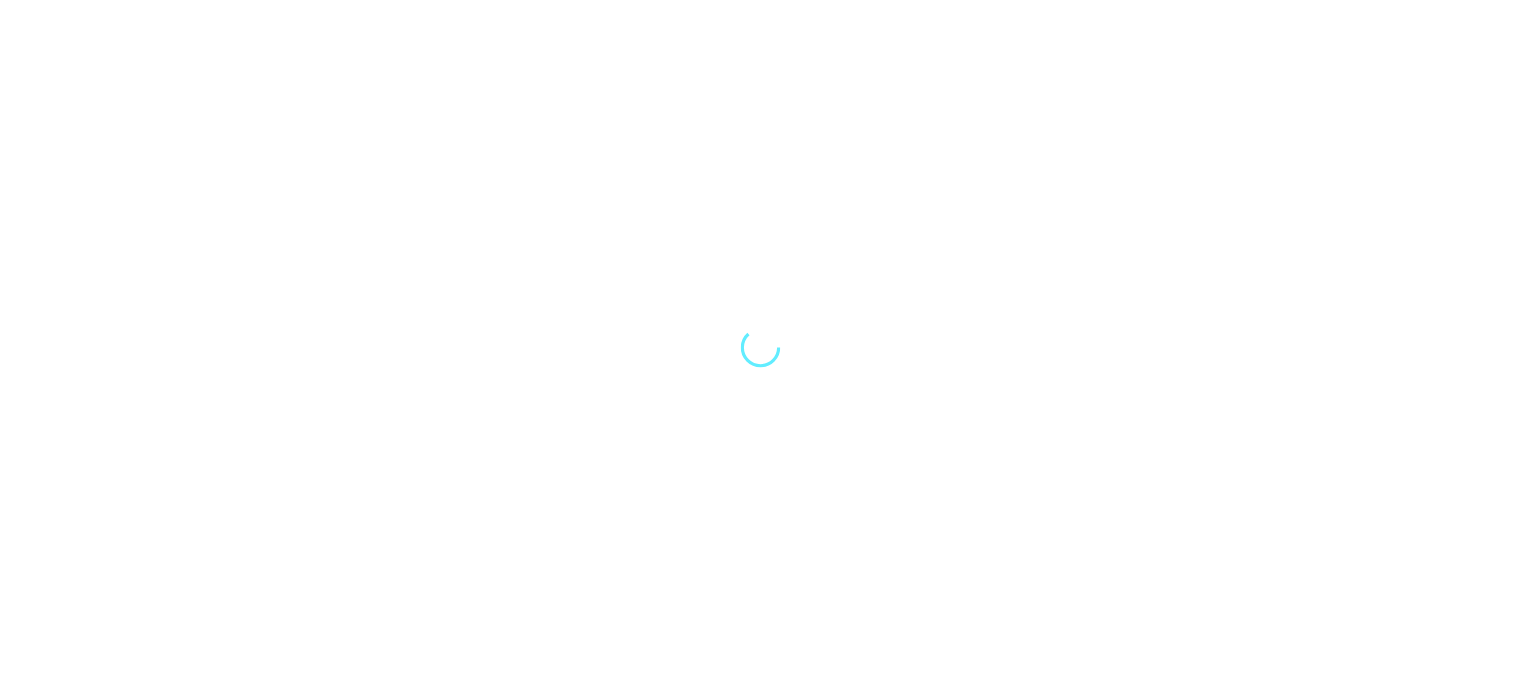 scroll, scrollTop: 0, scrollLeft: 0, axis: both 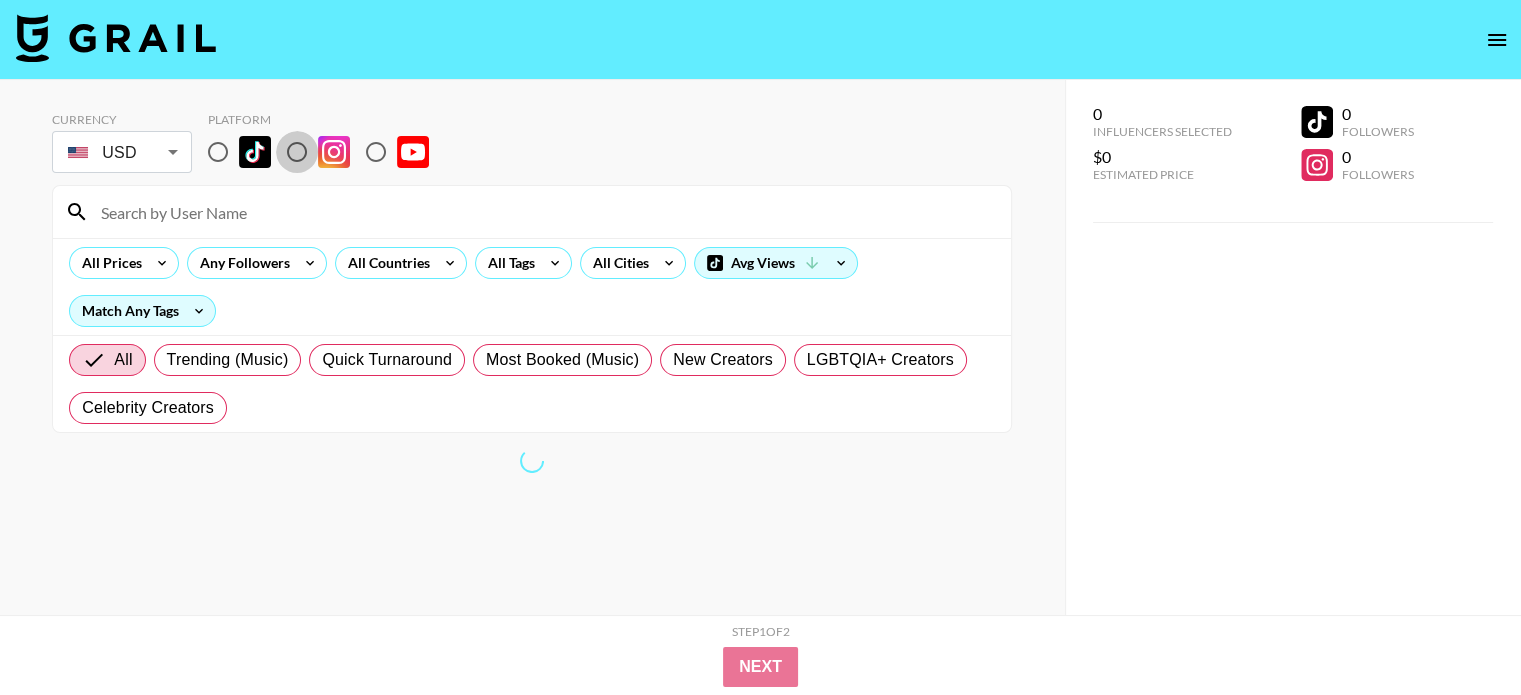 click at bounding box center (297, 152) 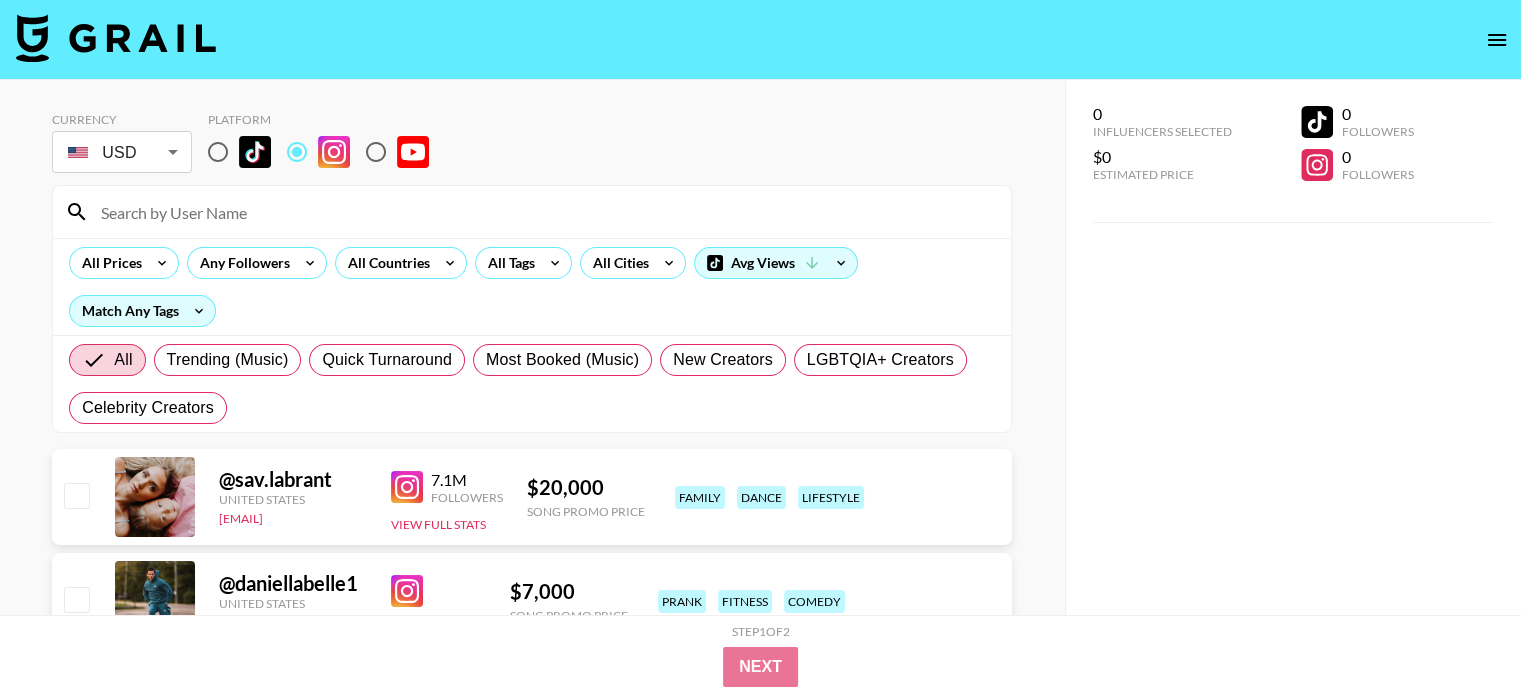 click at bounding box center (544, 212) 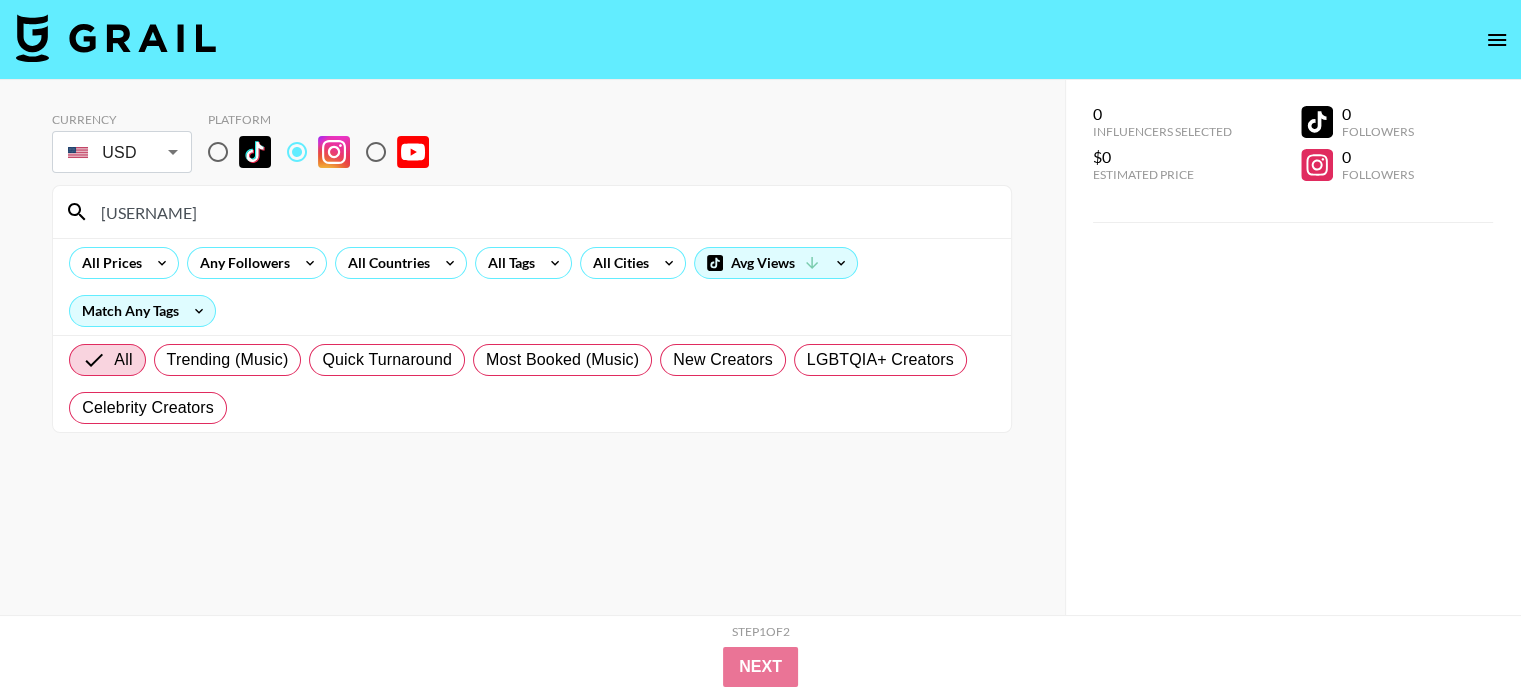 click on "[USERNAME]" at bounding box center (544, 212) 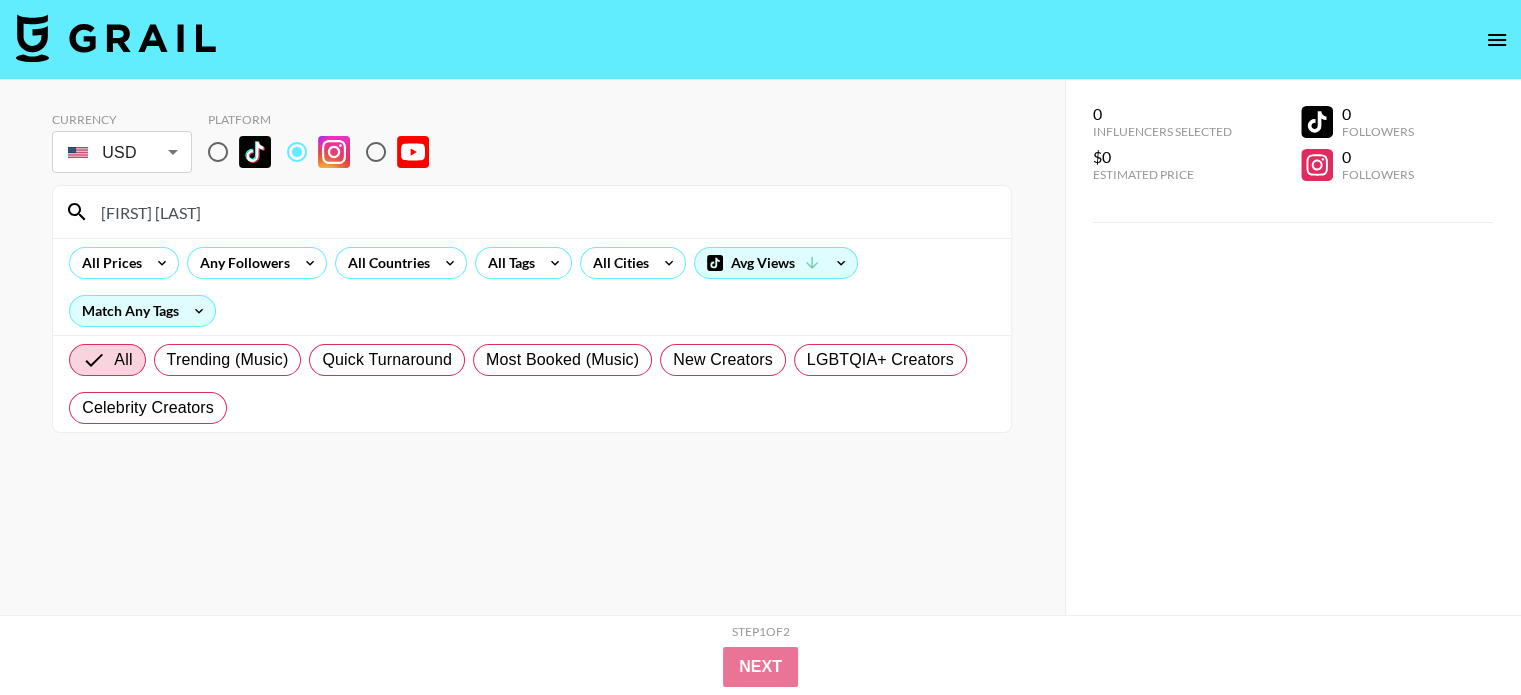 click on "[FIRST] [LAST]" at bounding box center [544, 212] 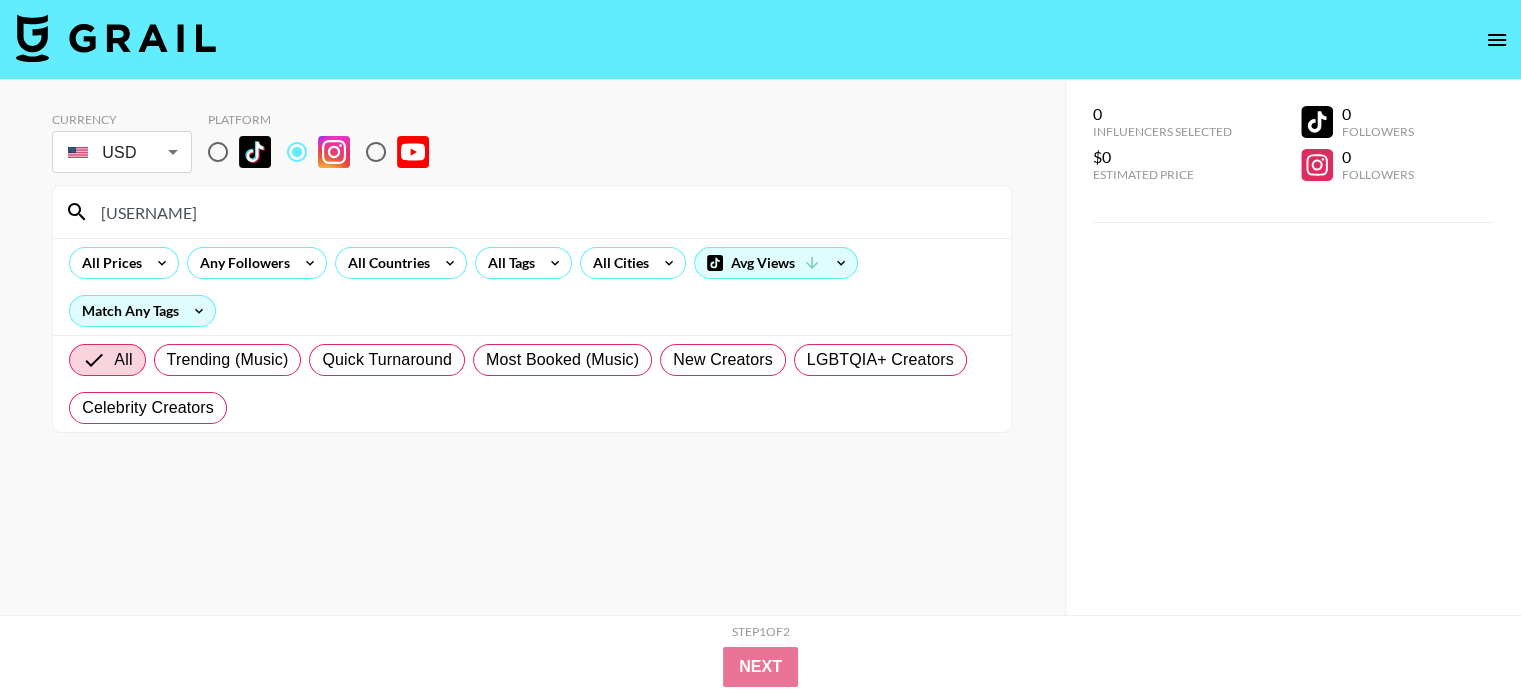click on "[USERNAME]" at bounding box center [544, 212] 